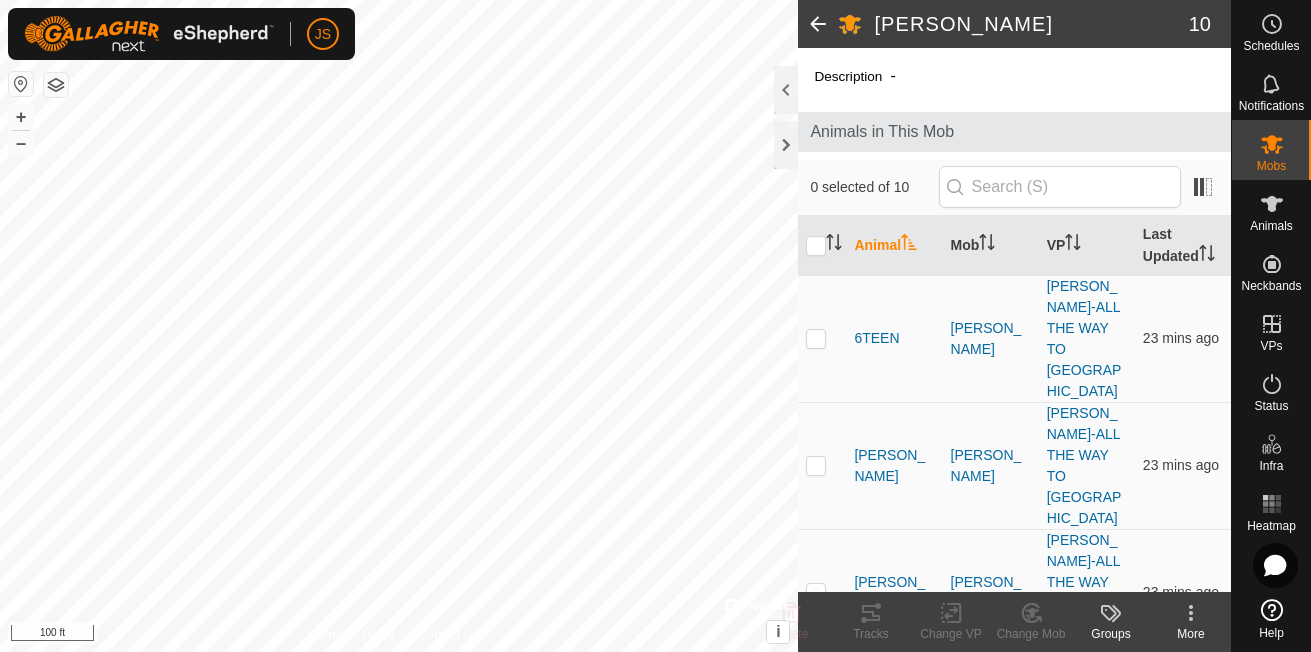 scroll, scrollTop: 0, scrollLeft: 0, axis: both 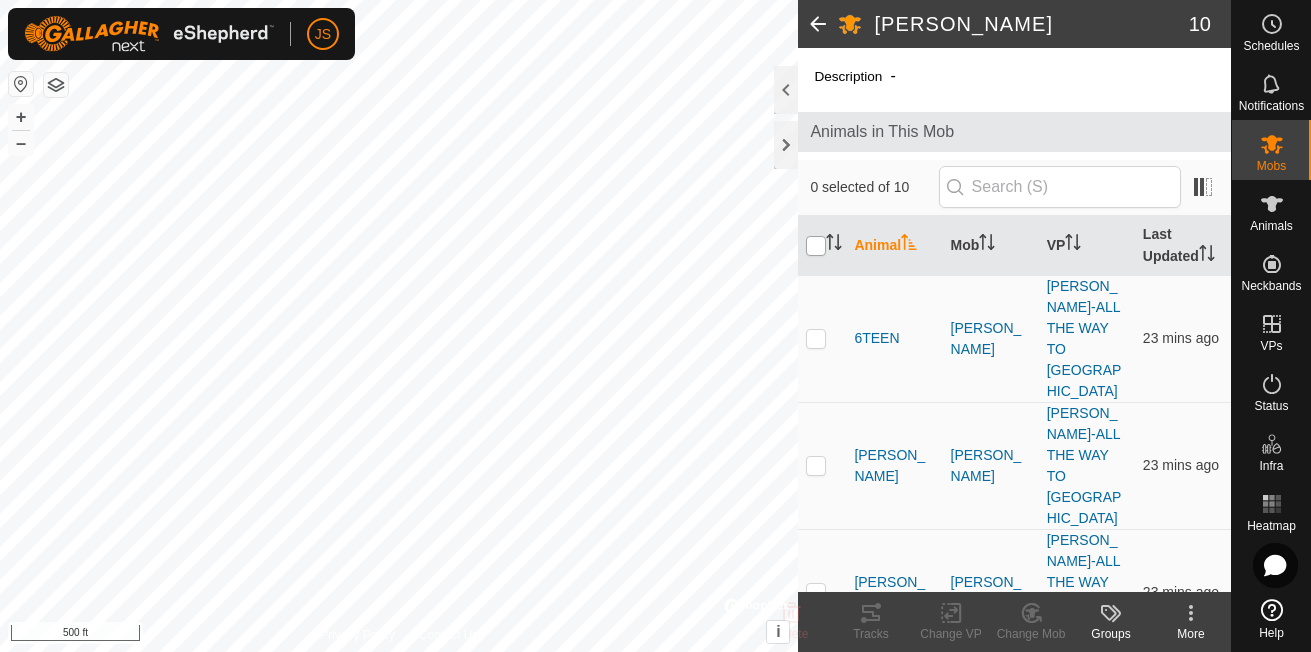 click at bounding box center [816, 246] 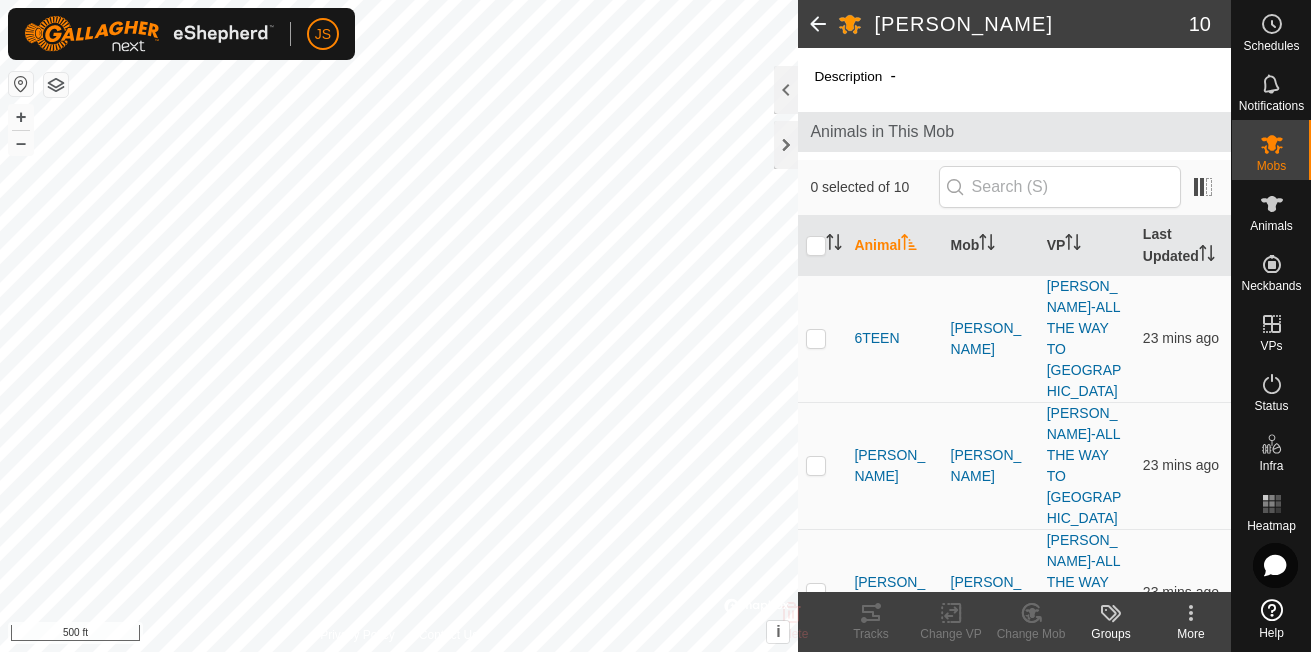 checkbox on "true" 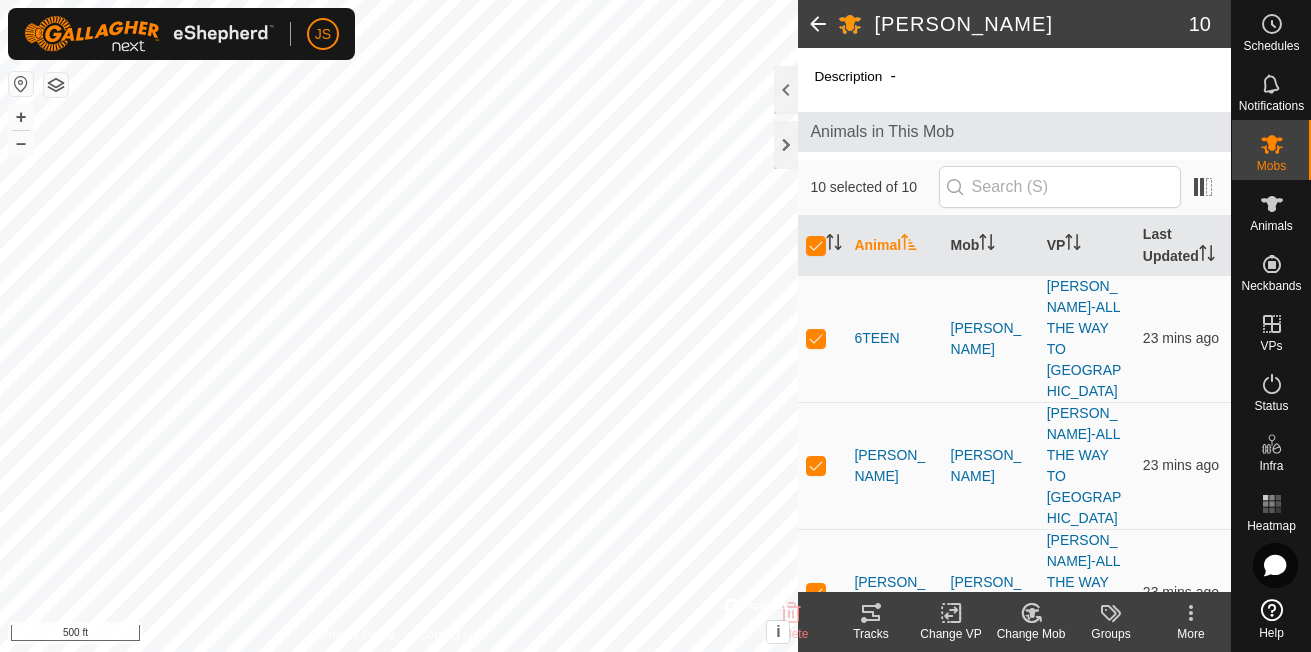 click 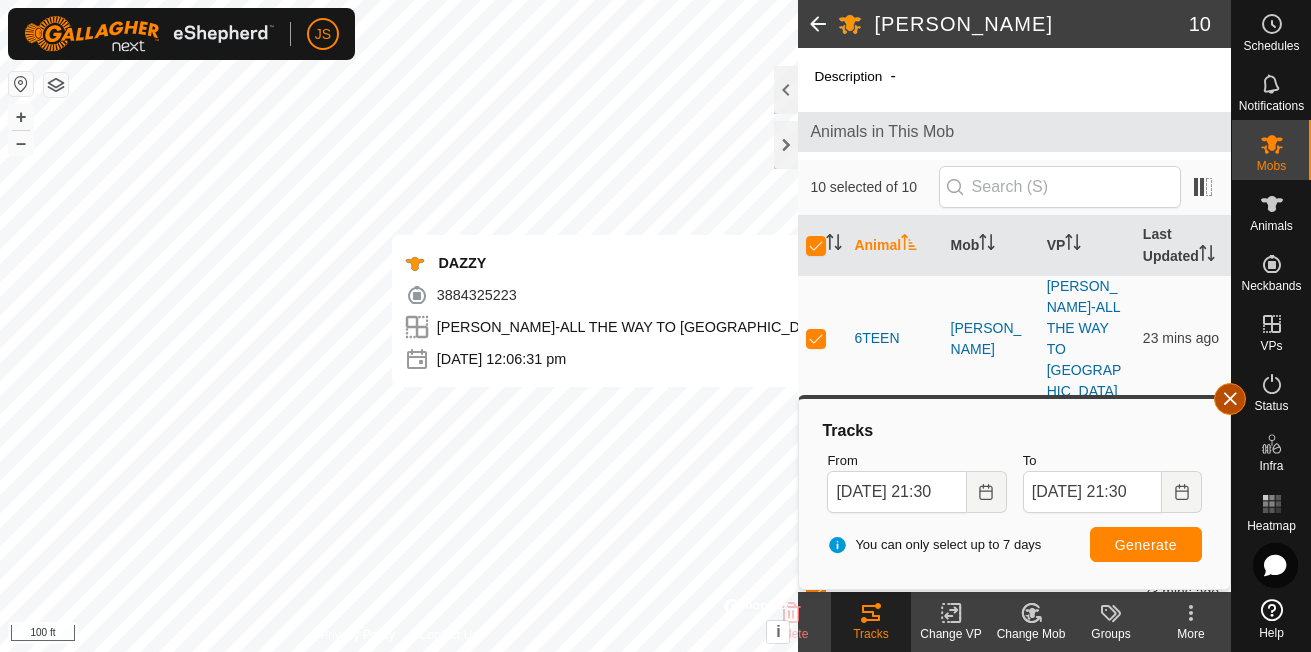 click at bounding box center (1230, 399) 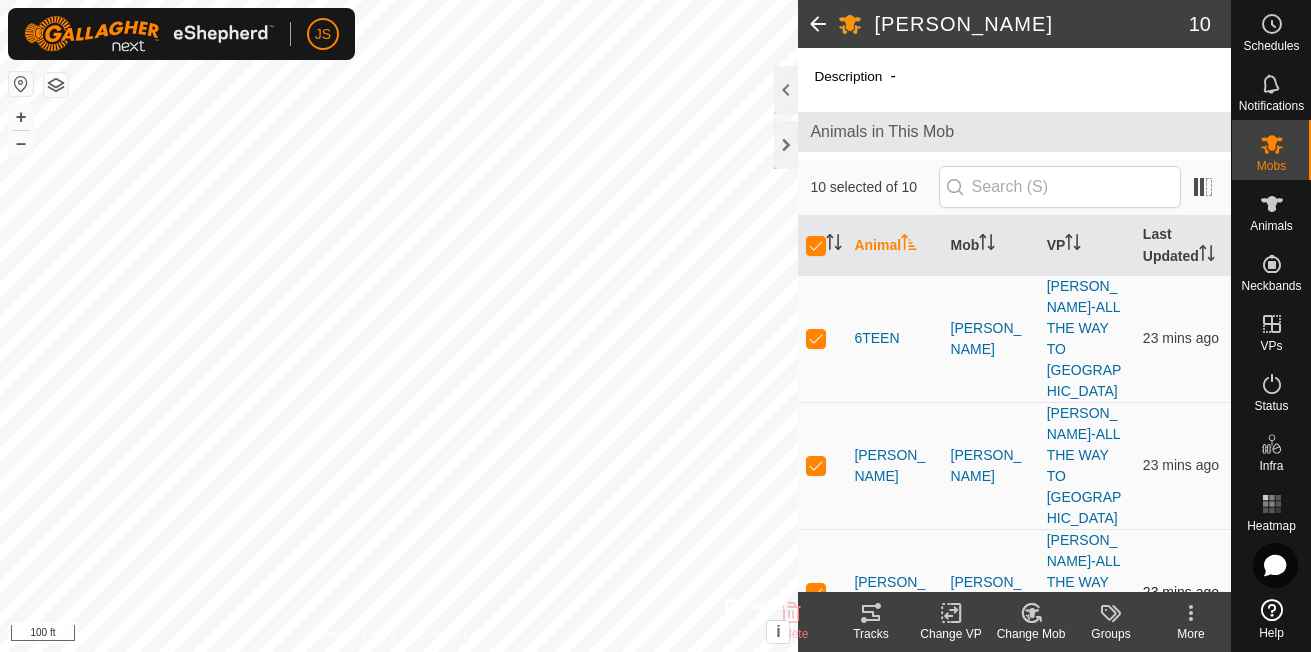 scroll, scrollTop: 100, scrollLeft: 0, axis: vertical 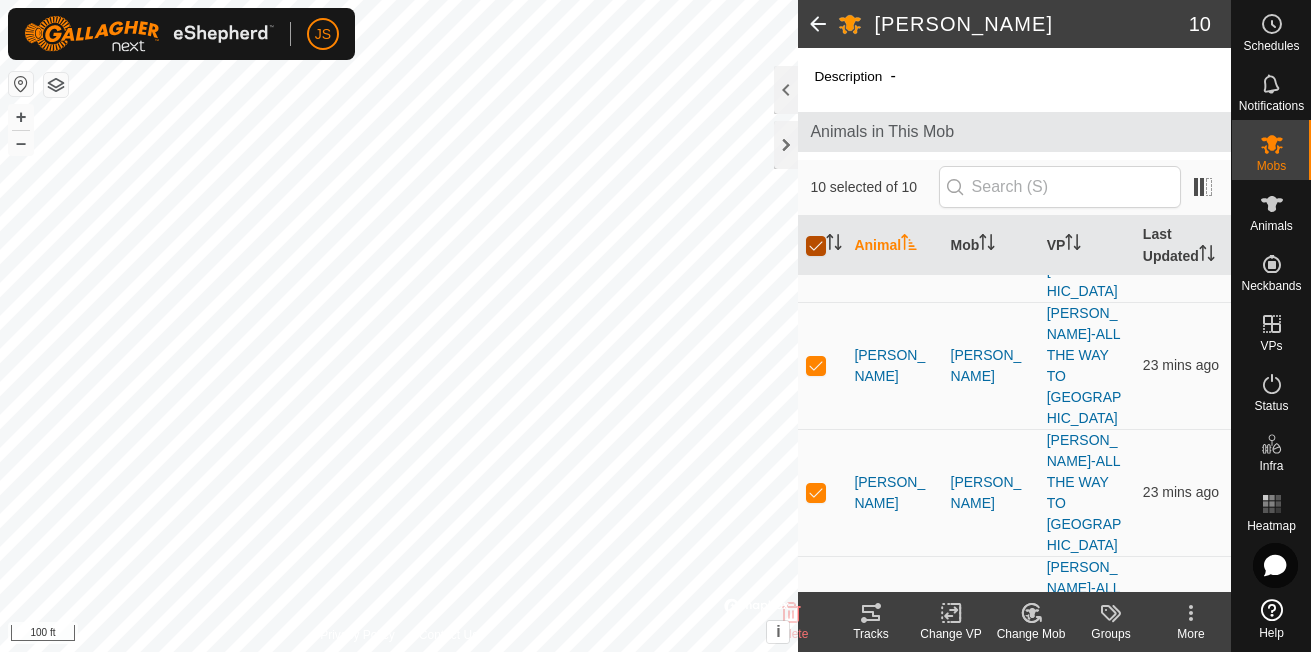 click at bounding box center (816, 246) 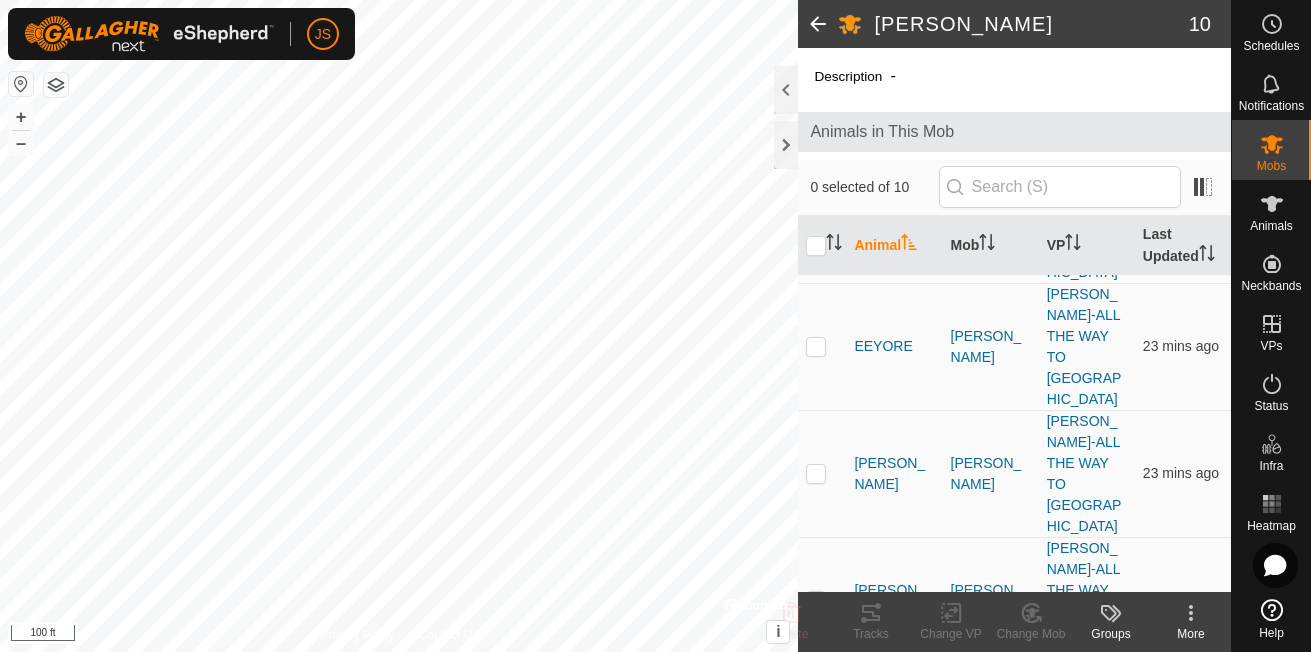 scroll, scrollTop: 534, scrollLeft: 0, axis: vertical 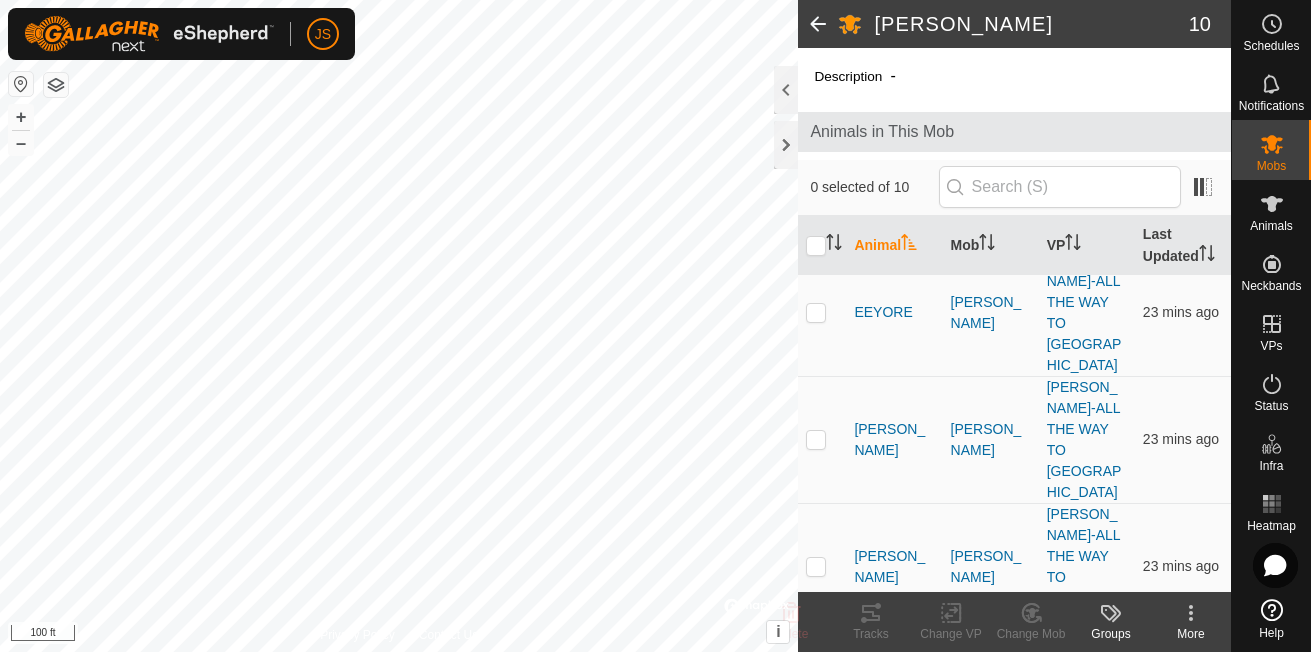 click at bounding box center [816, 947] 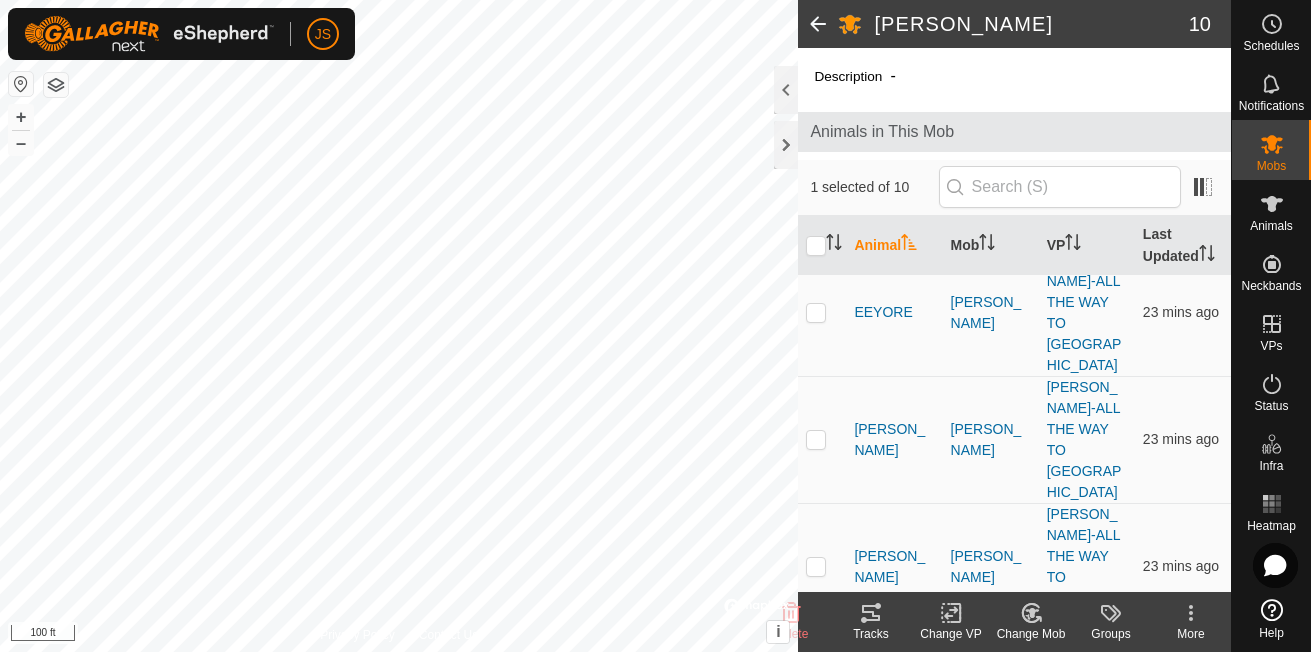 click 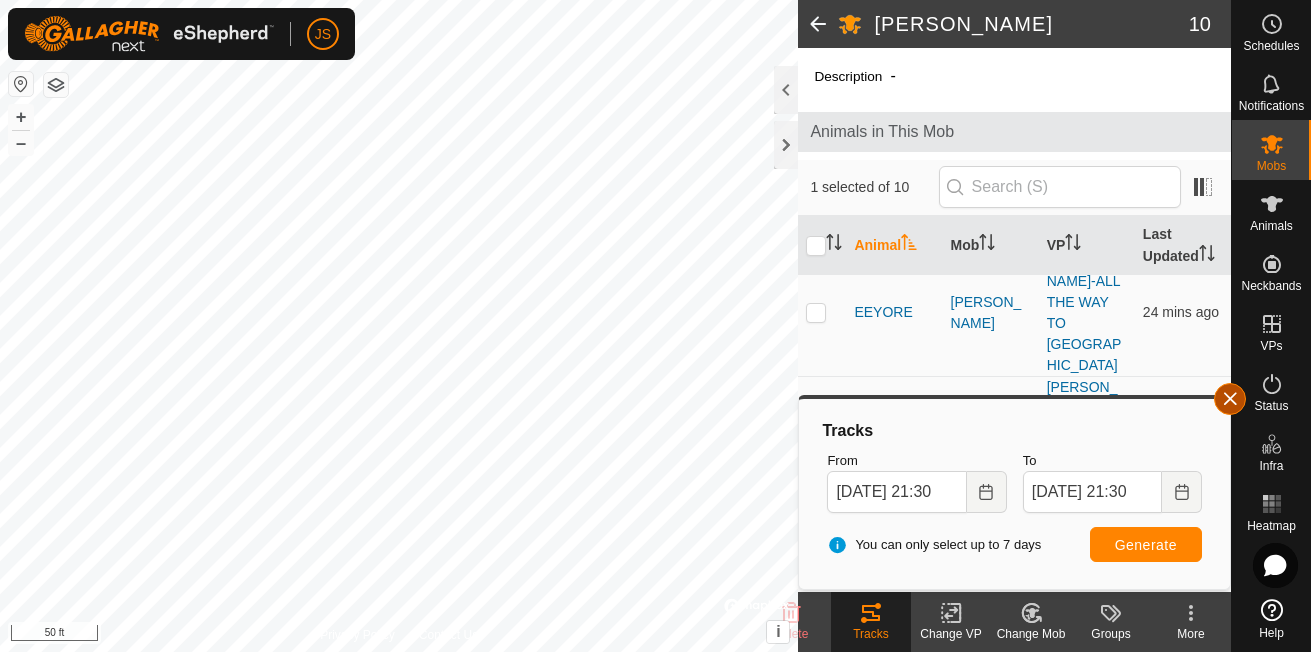 click at bounding box center [1230, 399] 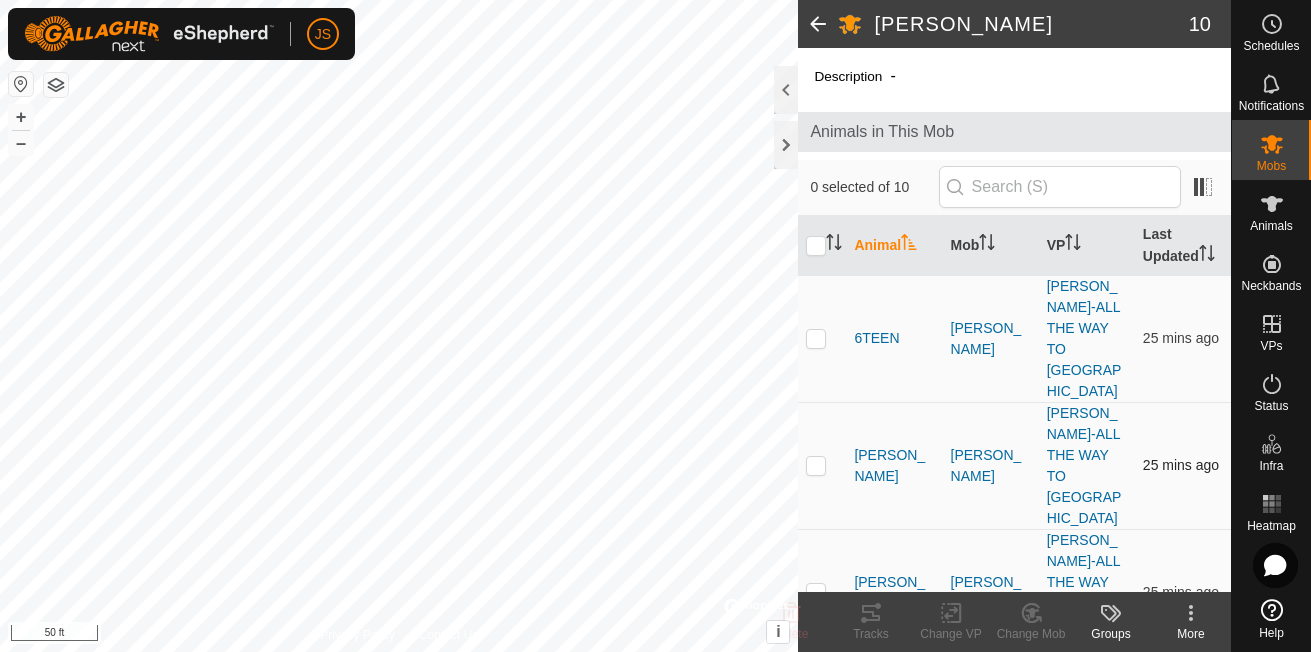 scroll, scrollTop: 0, scrollLeft: 0, axis: both 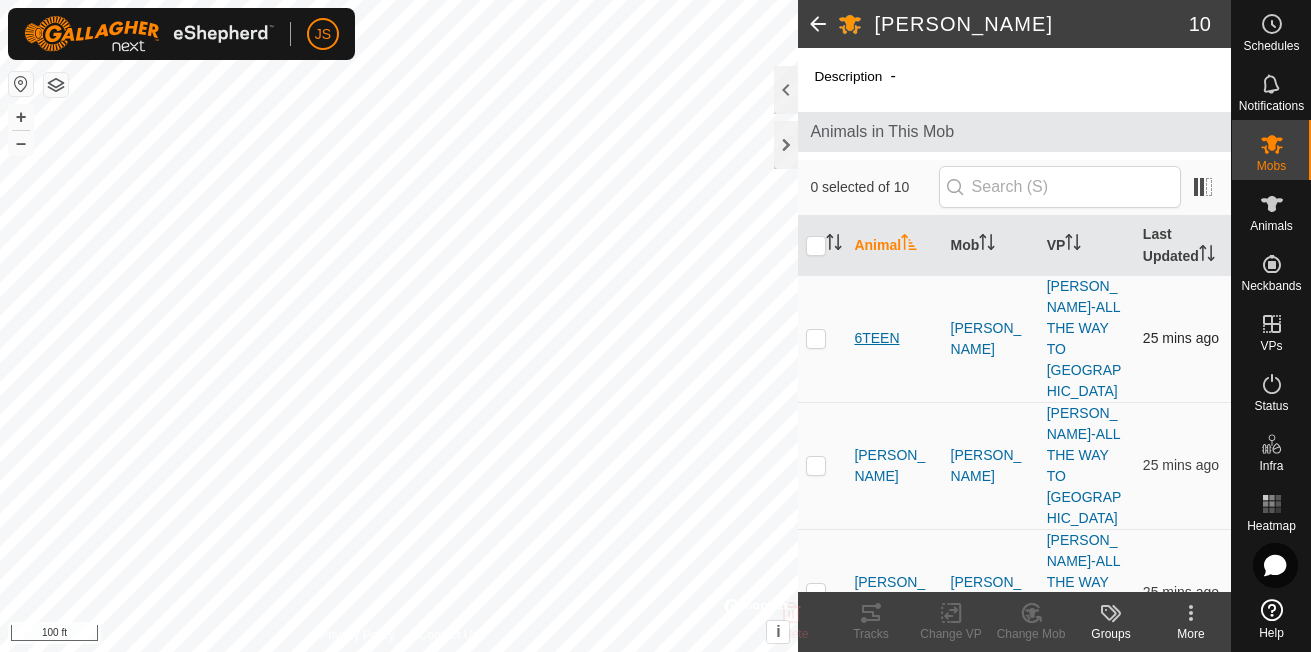 drag, startPoint x: 818, startPoint y: 243, endPoint x: 854, endPoint y: 309, distance: 75.17979 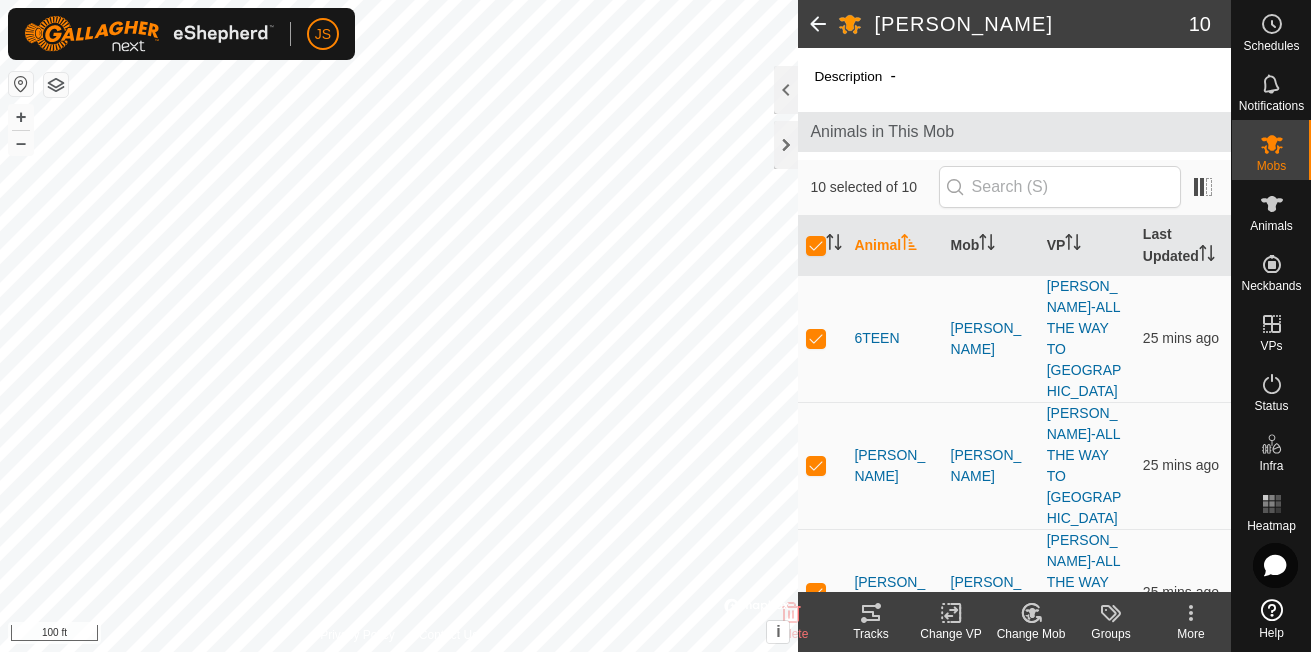 click 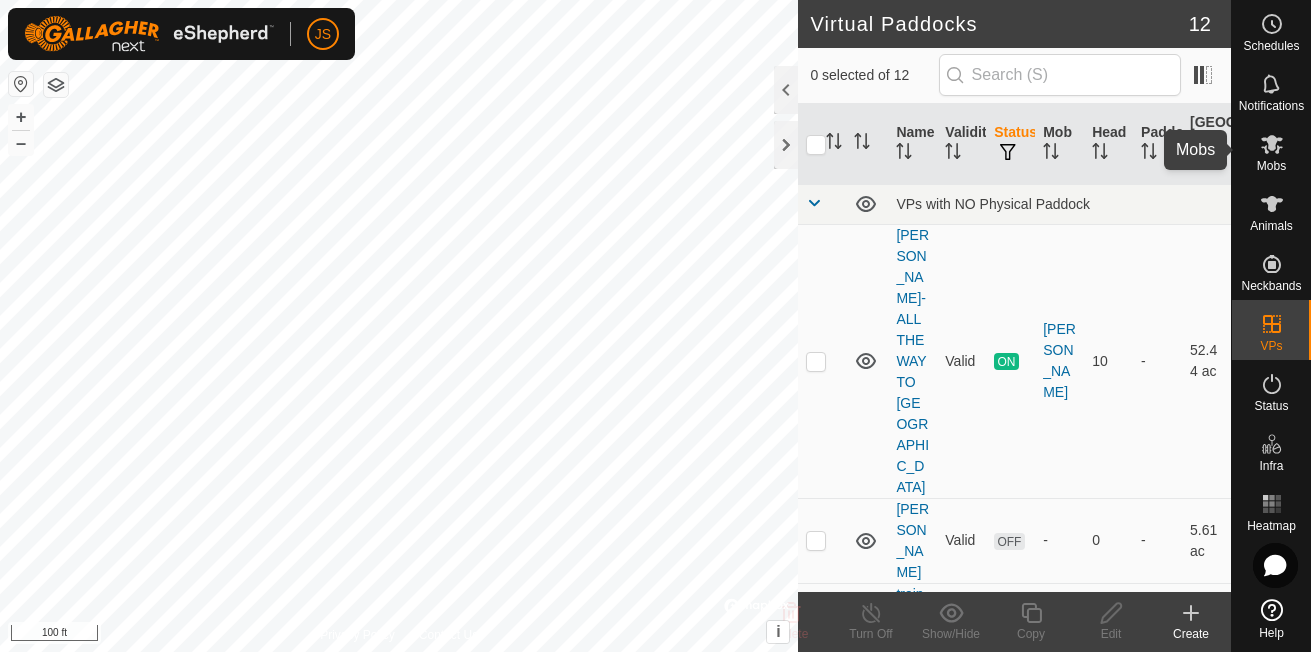click 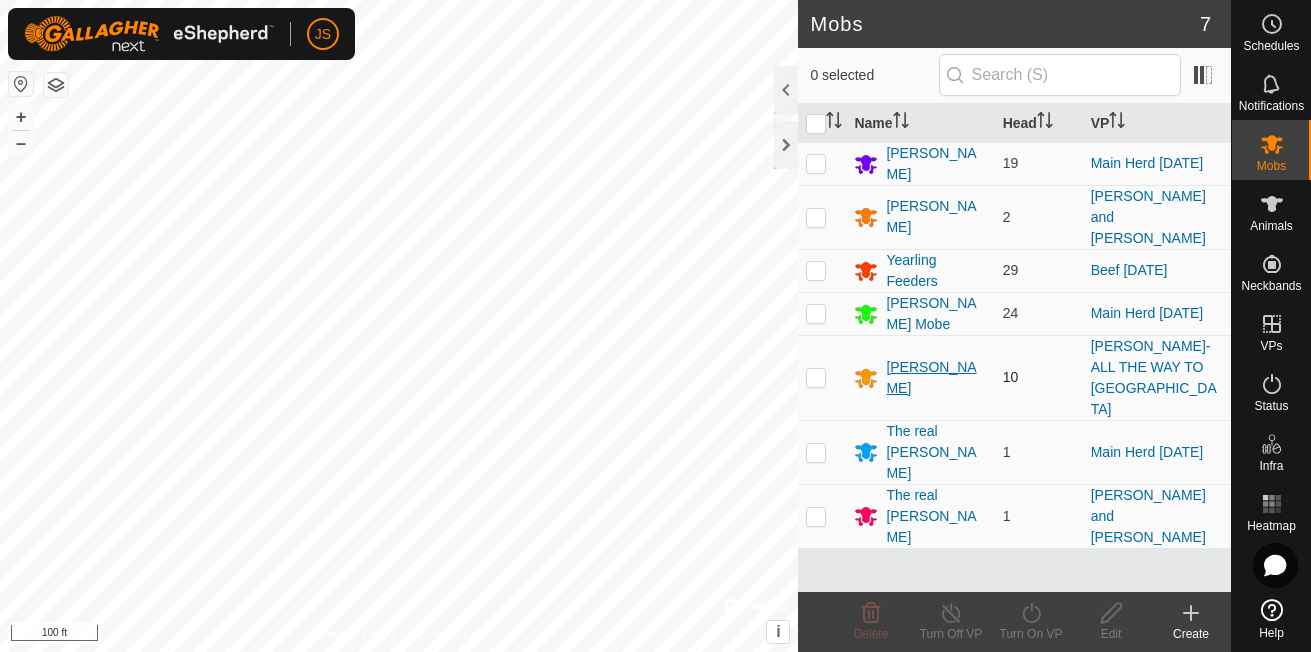 click on "[PERSON_NAME]" at bounding box center (936, 378) 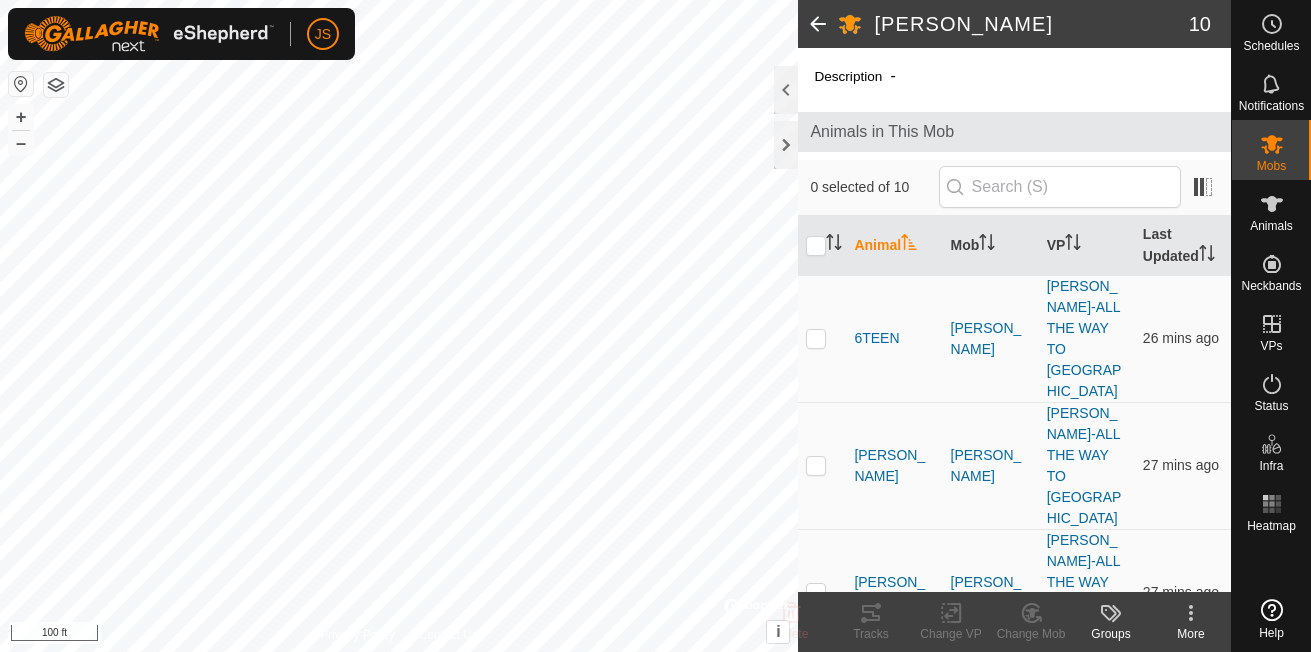 scroll, scrollTop: 0, scrollLeft: 0, axis: both 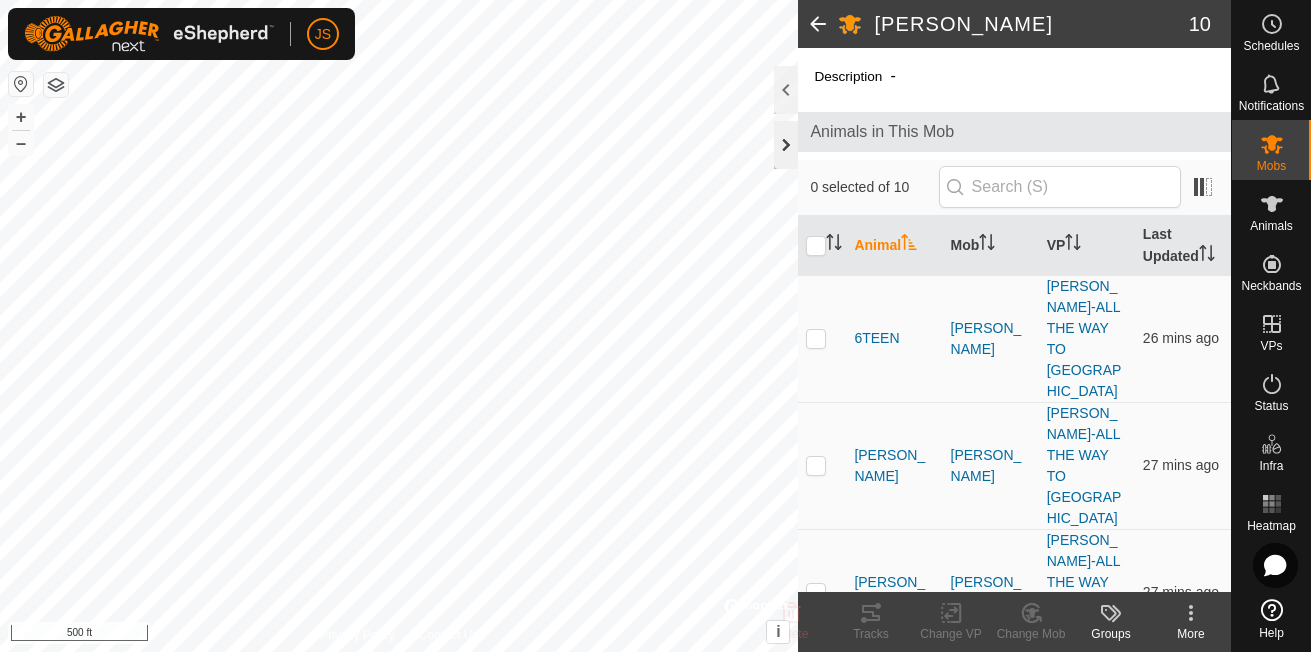 click 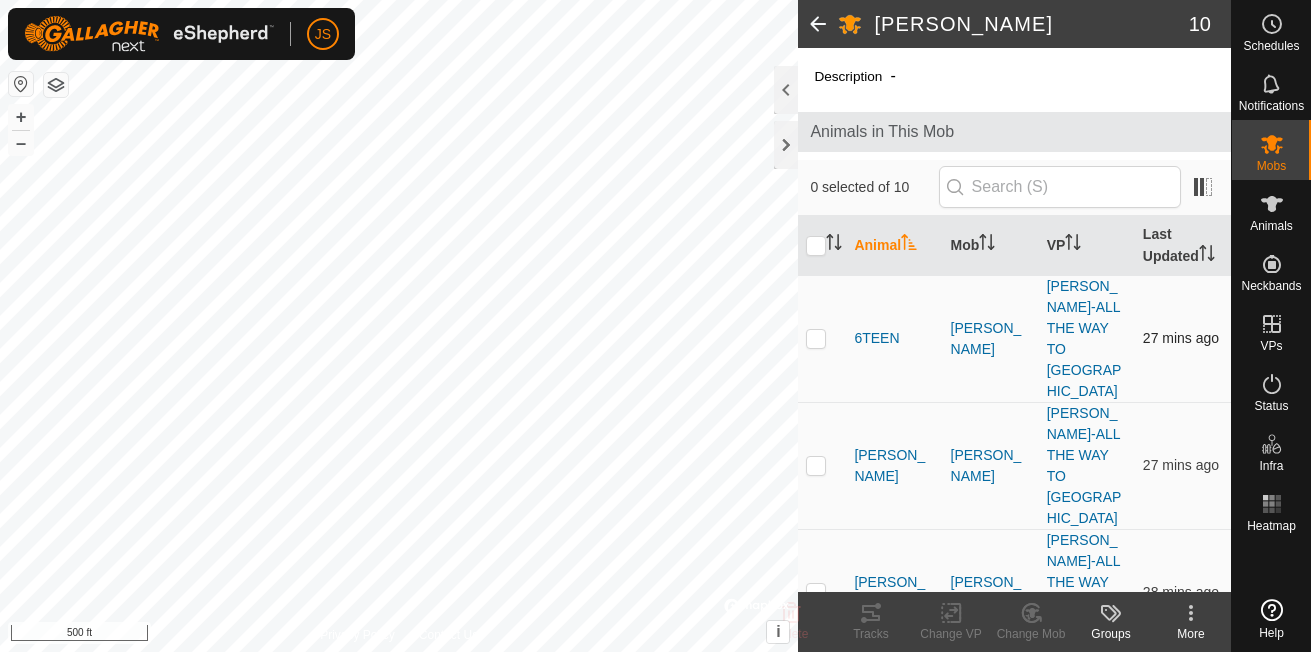 scroll, scrollTop: 0, scrollLeft: 0, axis: both 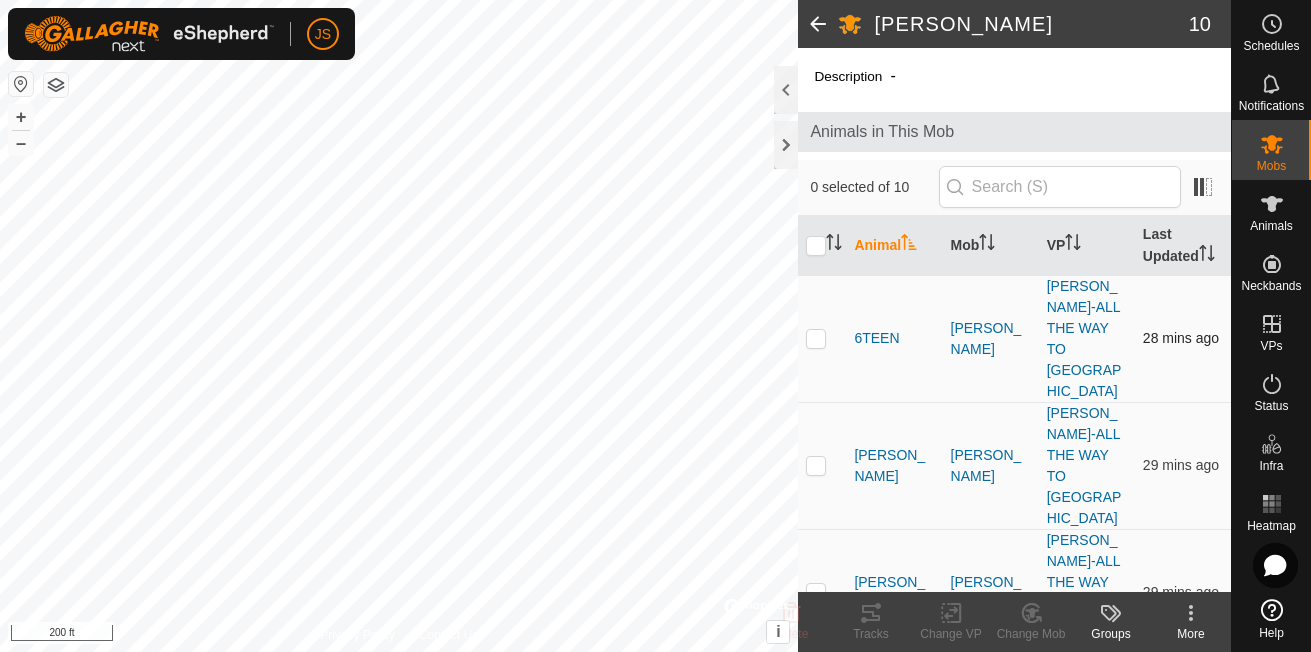 click at bounding box center [816, 338] 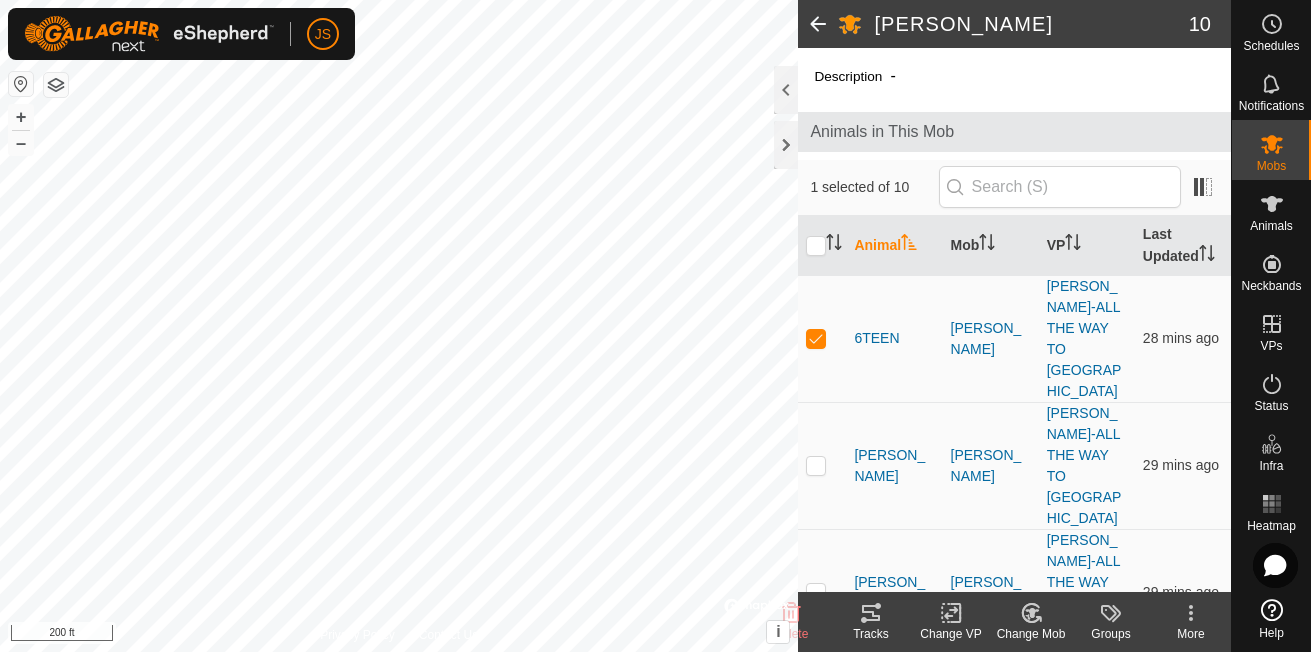 click 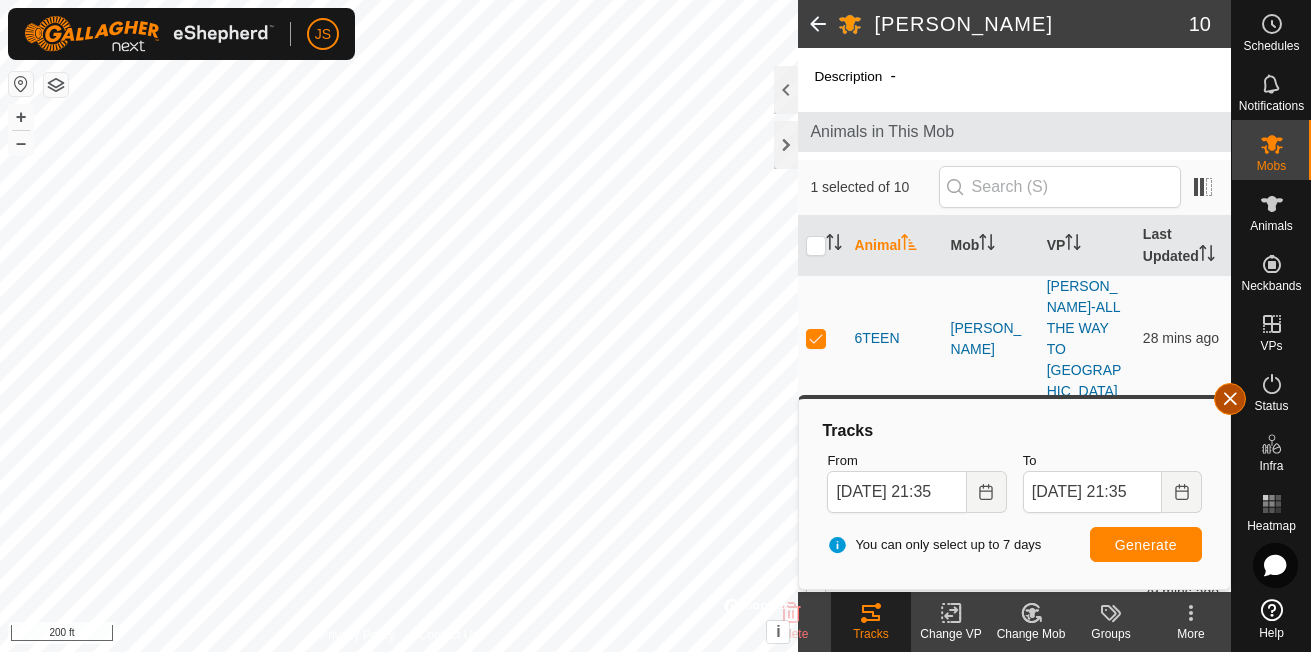 click at bounding box center [1230, 399] 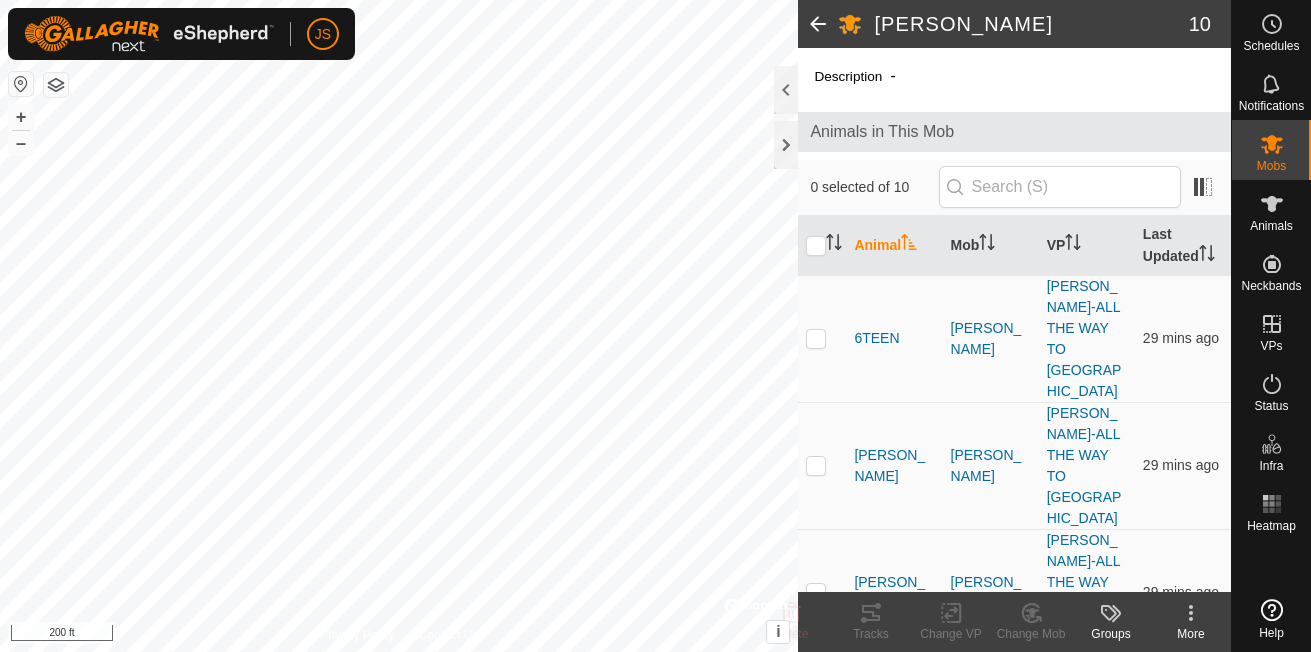 scroll, scrollTop: 0, scrollLeft: 0, axis: both 